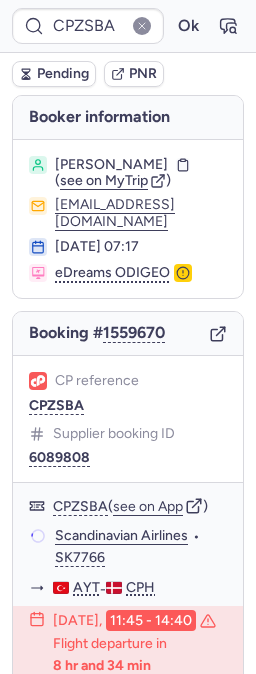 scroll, scrollTop: 0, scrollLeft: 0, axis: both 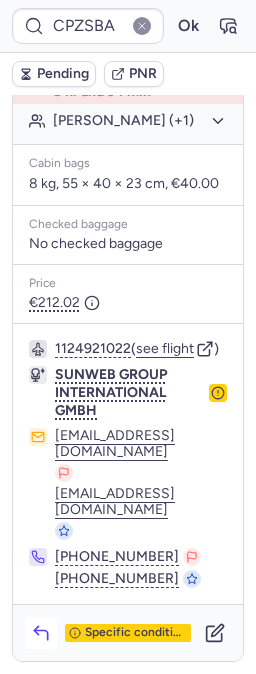 click 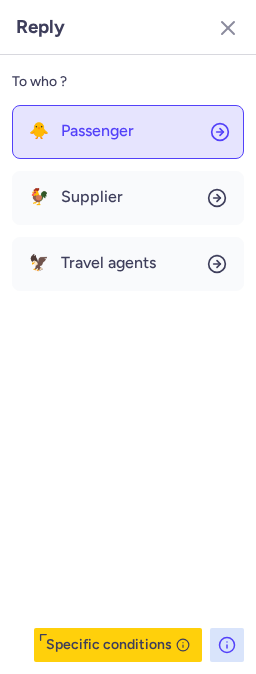 click on "Passenger" at bounding box center (97, 131) 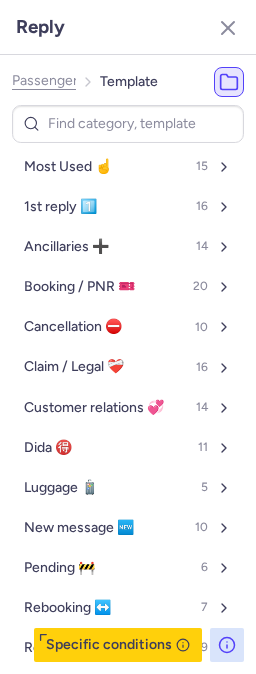 click at bounding box center [128, 124] 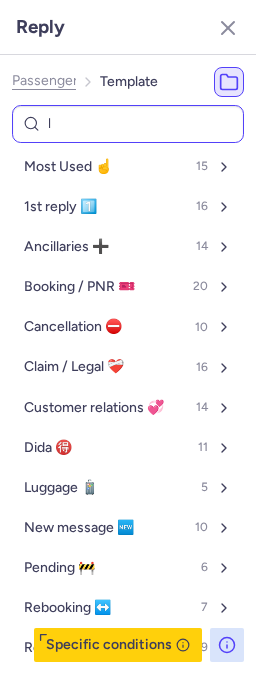type on "lu" 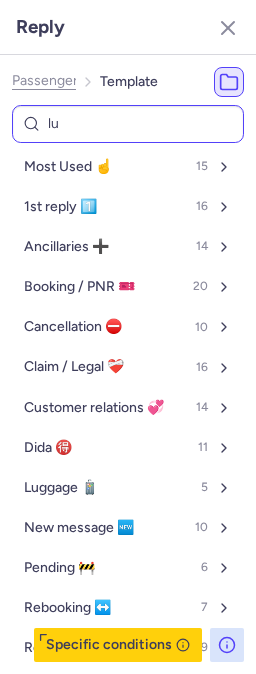 select on "en" 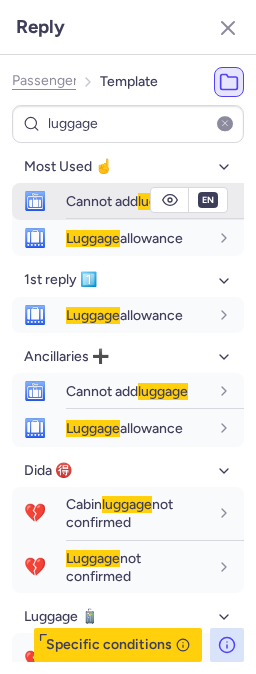 type on "luggage" 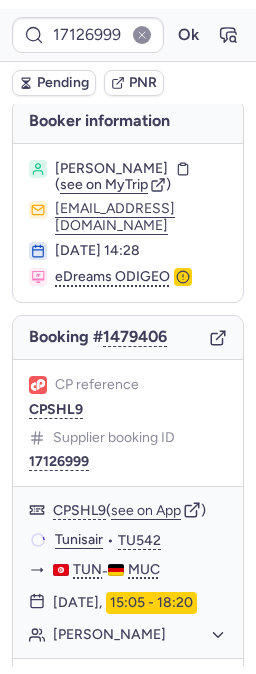 scroll, scrollTop: 0, scrollLeft: 0, axis: both 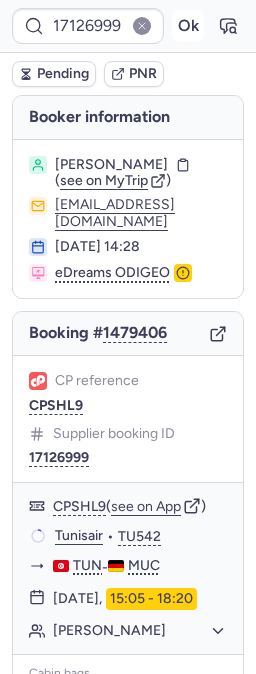 click on "Ok" at bounding box center [188, 26] 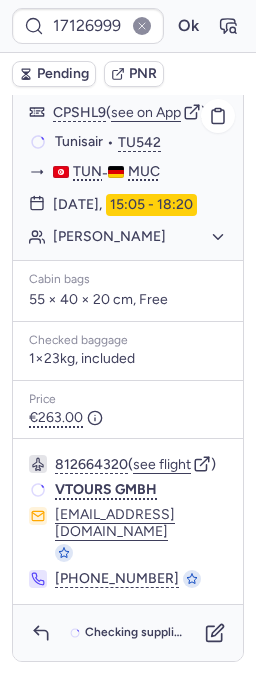scroll, scrollTop: 406, scrollLeft: 0, axis: vertical 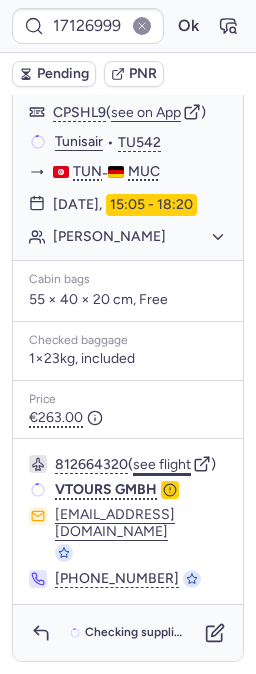 click on "see flight" 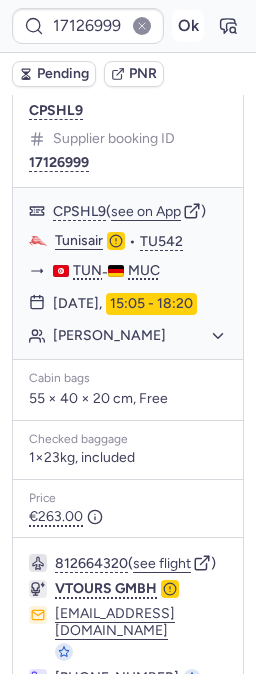 click on "Ok" at bounding box center [188, 26] 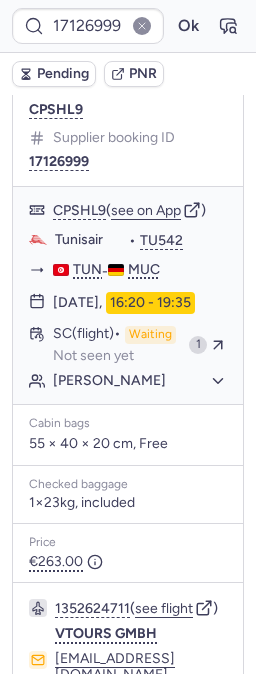 scroll, scrollTop: 295, scrollLeft: 0, axis: vertical 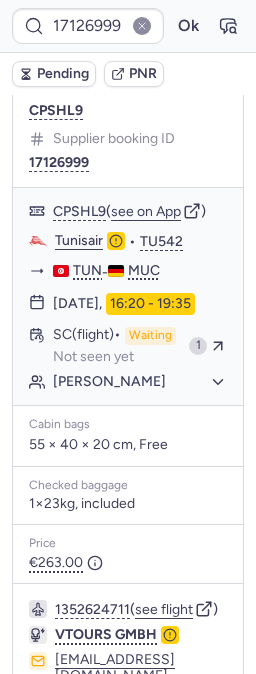 type on "CPAVST" 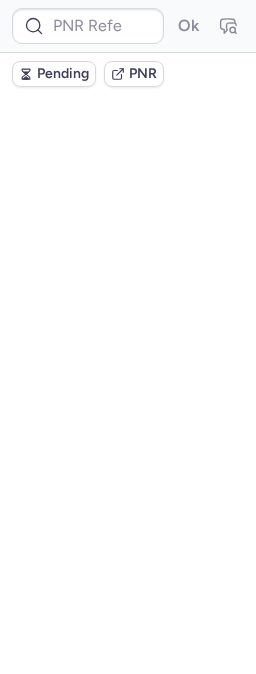 scroll, scrollTop: 0, scrollLeft: 0, axis: both 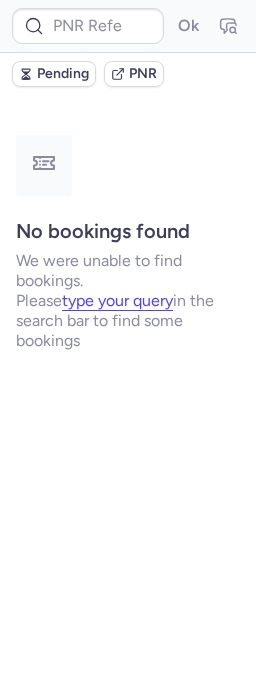 type on "CPAVST" 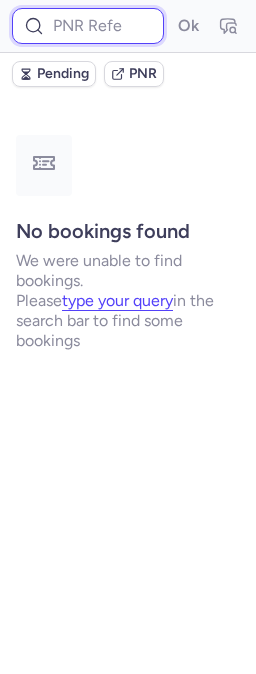 click at bounding box center (88, 26) 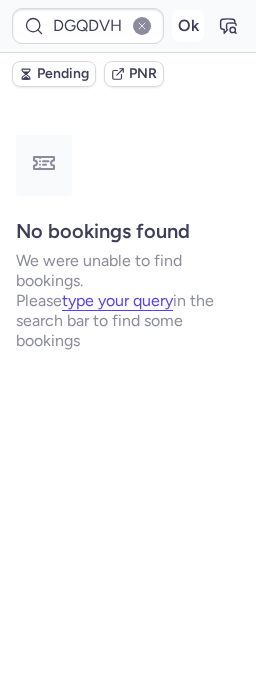 click on "Ok" at bounding box center (188, 26) 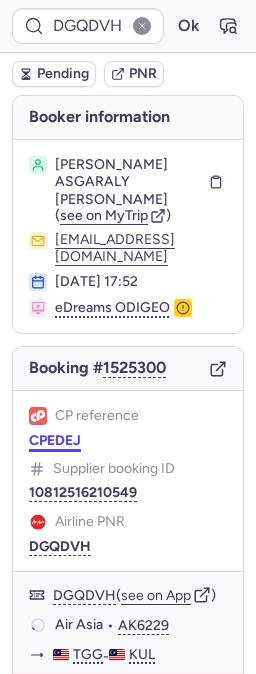 click on "CPEDEJ" at bounding box center (55, 441) 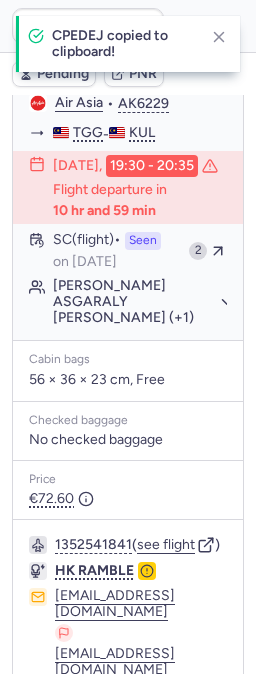 scroll, scrollTop: 1665, scrollLeft: 0, axis: vertical 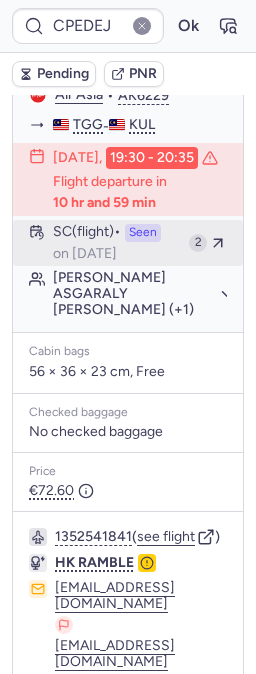 click on "SC   (flight)" at bounding box center (87, 233) 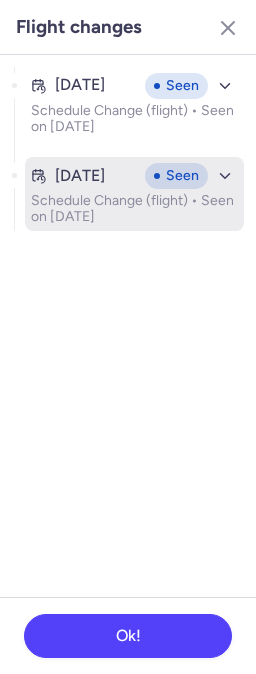 click on "[DATE] Seen Schedule Change (flight) •  Seen on [DATE]" at bounding box center (134, 194) 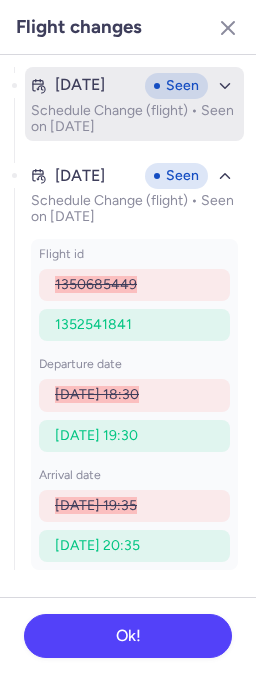 click on "[DATE]" at bounding box center [80, 85] 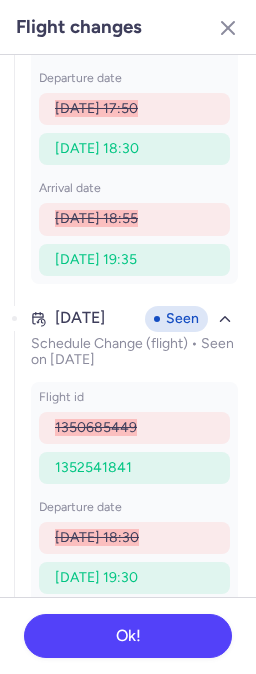 scroll, scrollTop: 0, scrollLeft: 0, axis: both 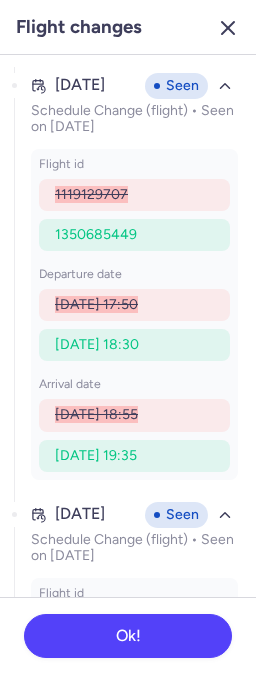 click 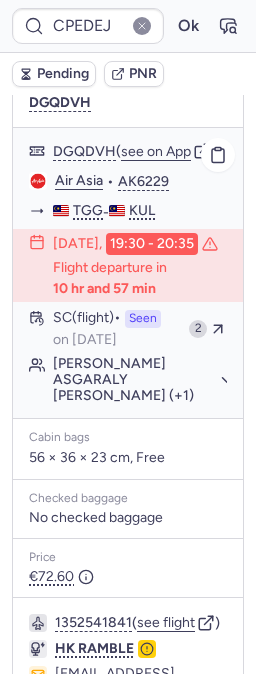 scroll, scrollTop: 1623, scrollLeft: 0, axis: vertical 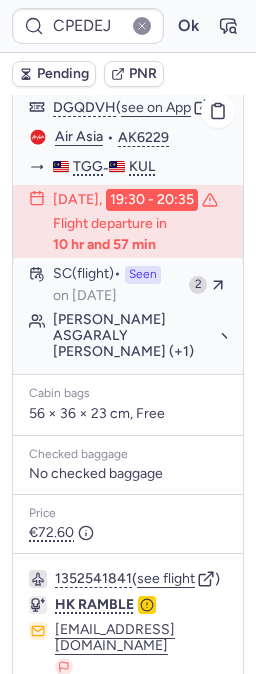 click on "[PERSON_NAME] ASGARALY [PERSON_NAME] (+1)" 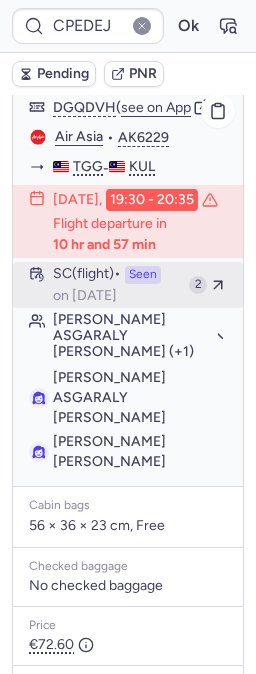 click on "SC   (flight)  Seen  on [DATE]" at bounding box center (117, 285) 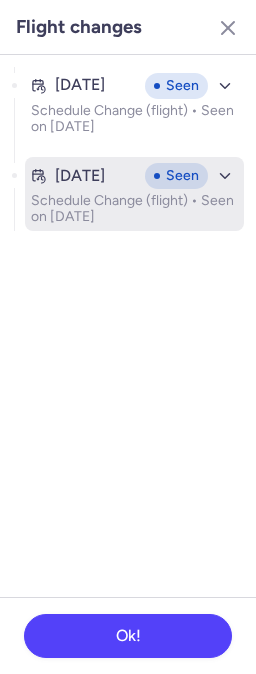 click on "[DATE] Seen" at bounding box center (134, 176) 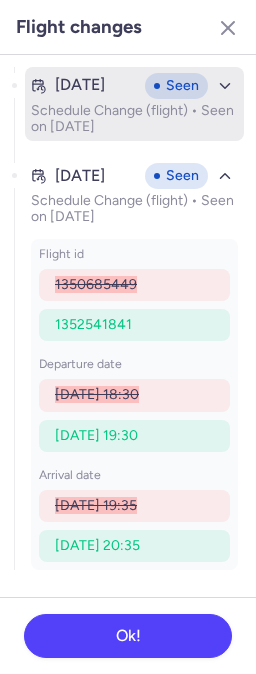 click on "[DATE]" at bounding box center [80, 85] 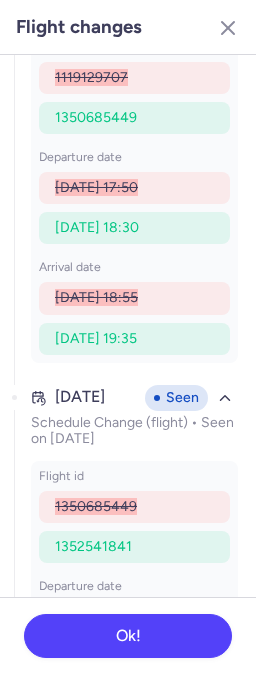 scroll, scrollTop: 88, scrollLeft: 0, axis: vertical 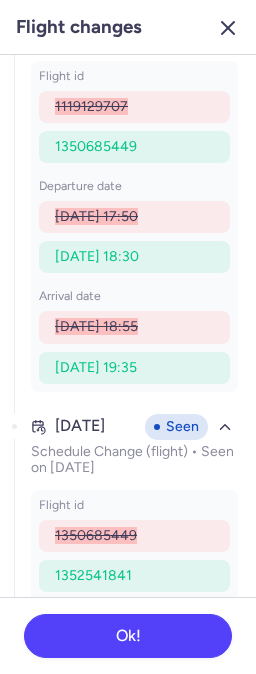 click 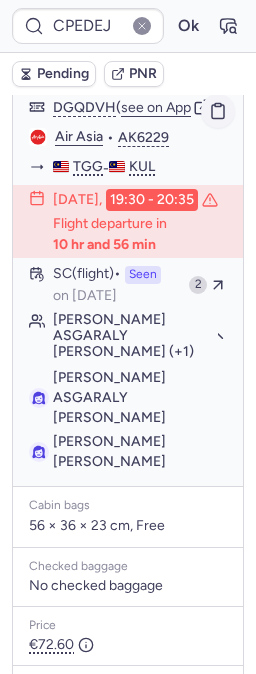 click 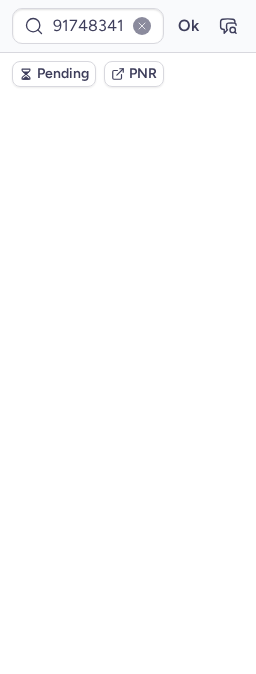 scroll, scrollTop: 0, scrollLeft: 0, axis: both 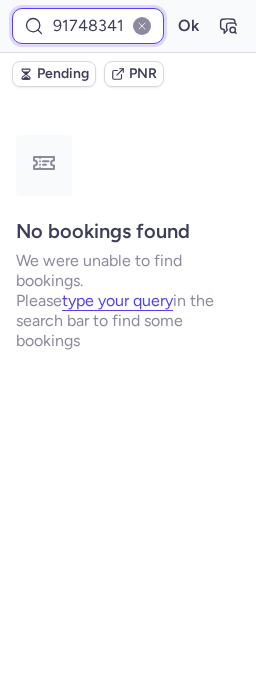 click on "917483418686042202" at bounding box center (88, 26) 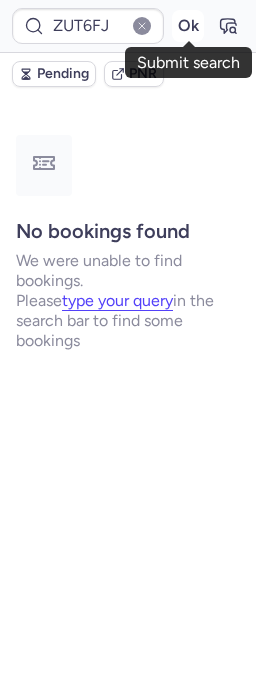 click on "Ok" at bounding box center (188, 26) 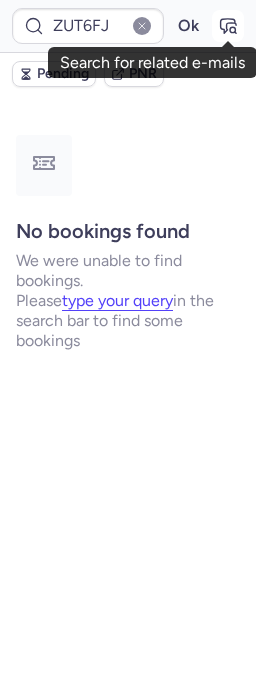 click 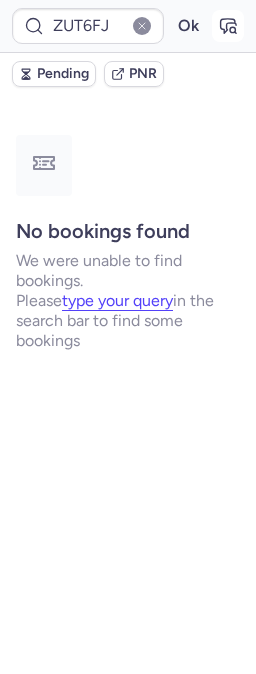 type on "917483418686042202" 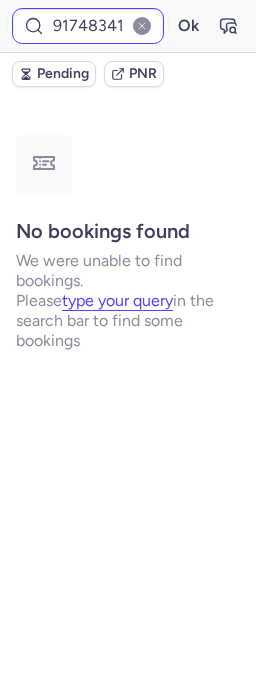 type 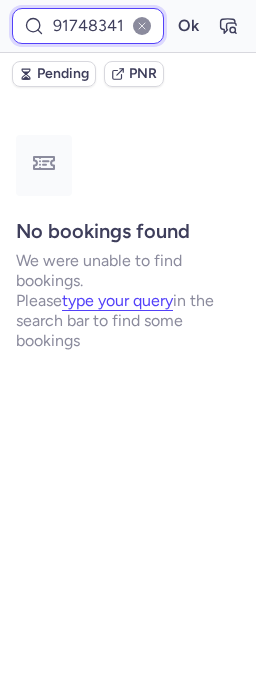 click on "917483418686042202" at bounding box center [88, 26] 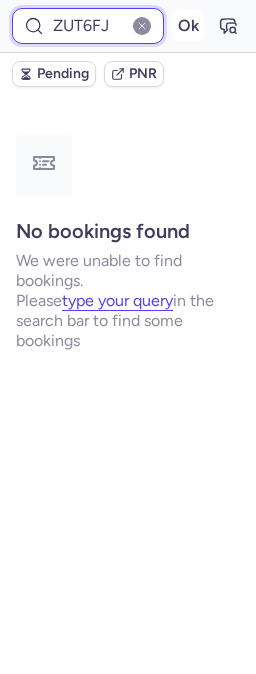 type on "ZUT6FJ" 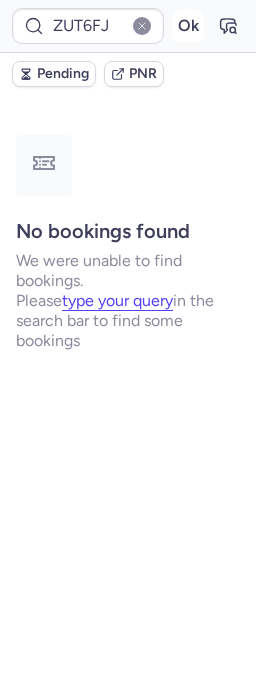 click on "Ok" at bounding box center [188, 26] 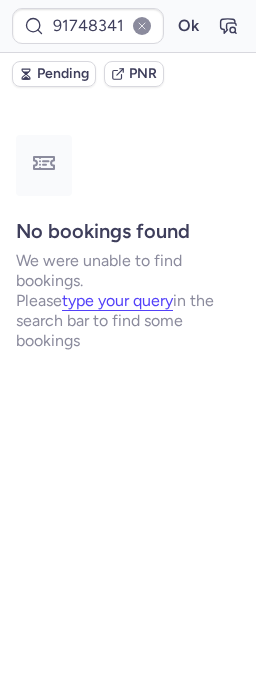 type on "CPI4QU" 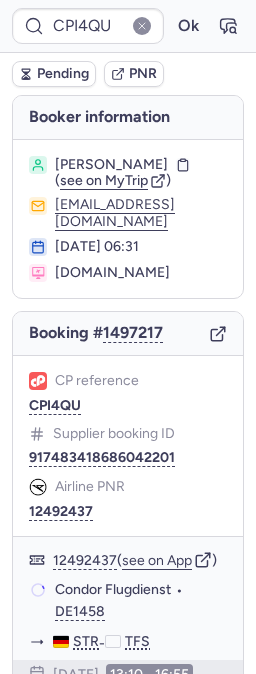 type on "917483418686042202" 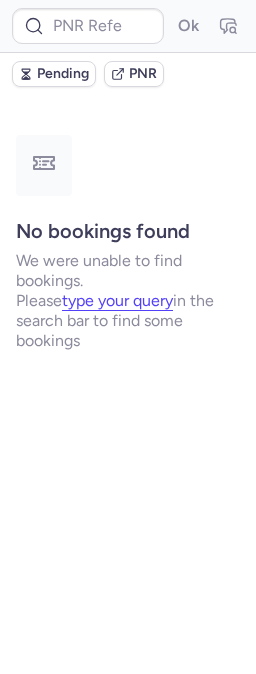 type on "DT1751391514282586" 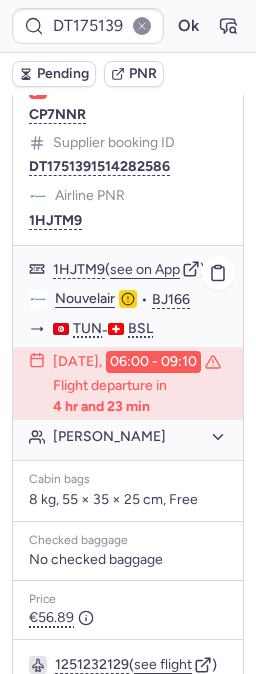 scroll, scrollTop: 503, scrollLeft: 0, axis: vertical 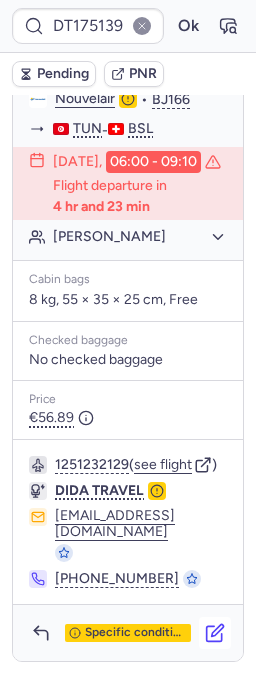click 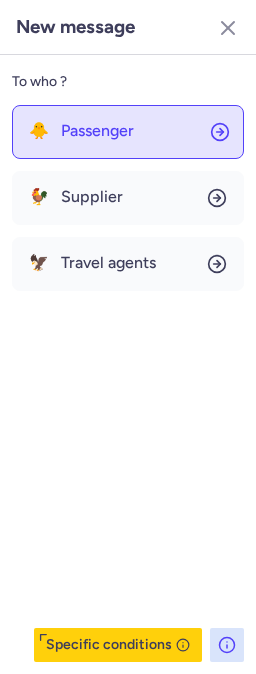click on "🐥 Passenger" 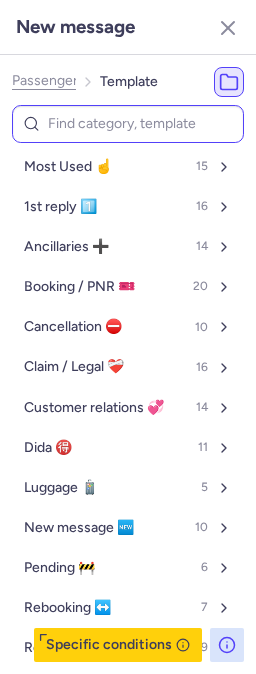 click at bounding box center (128, 124) 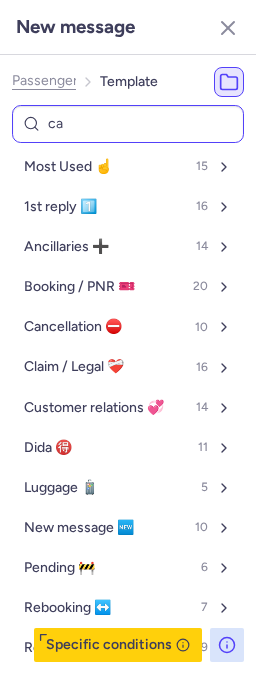 type on "can" 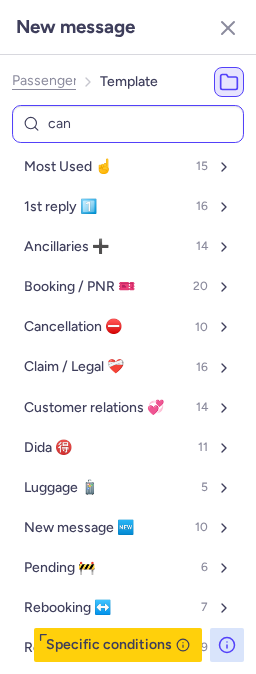 select on "en" 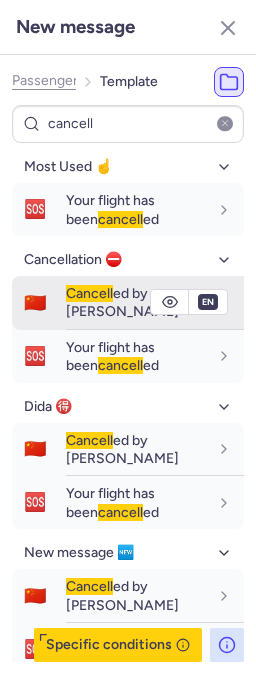 type on "cancell" 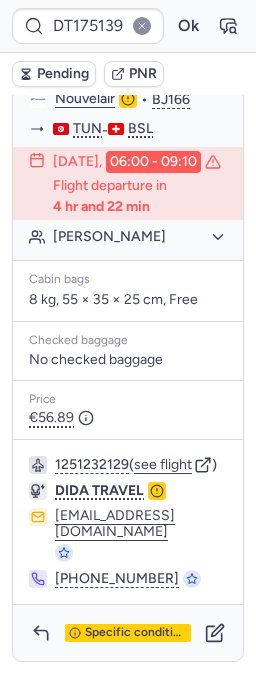 type on "CPAVST" 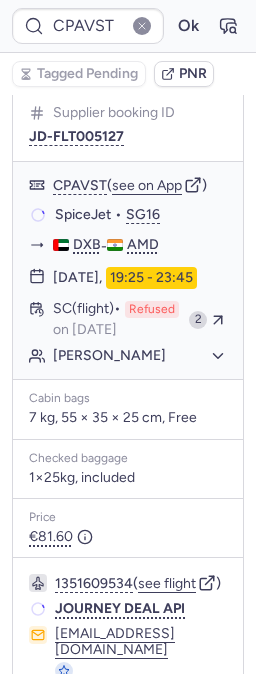 scroll, scrollTop: 503, scrollLeft: 0, axis: vertical 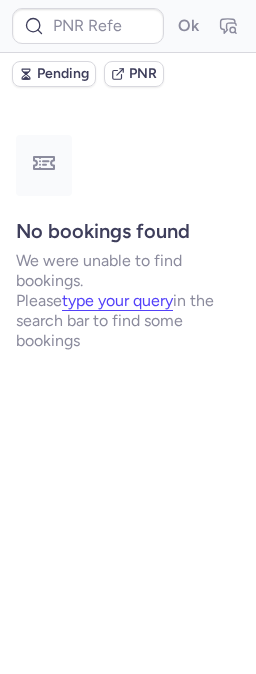 type on "CP7NNR" 